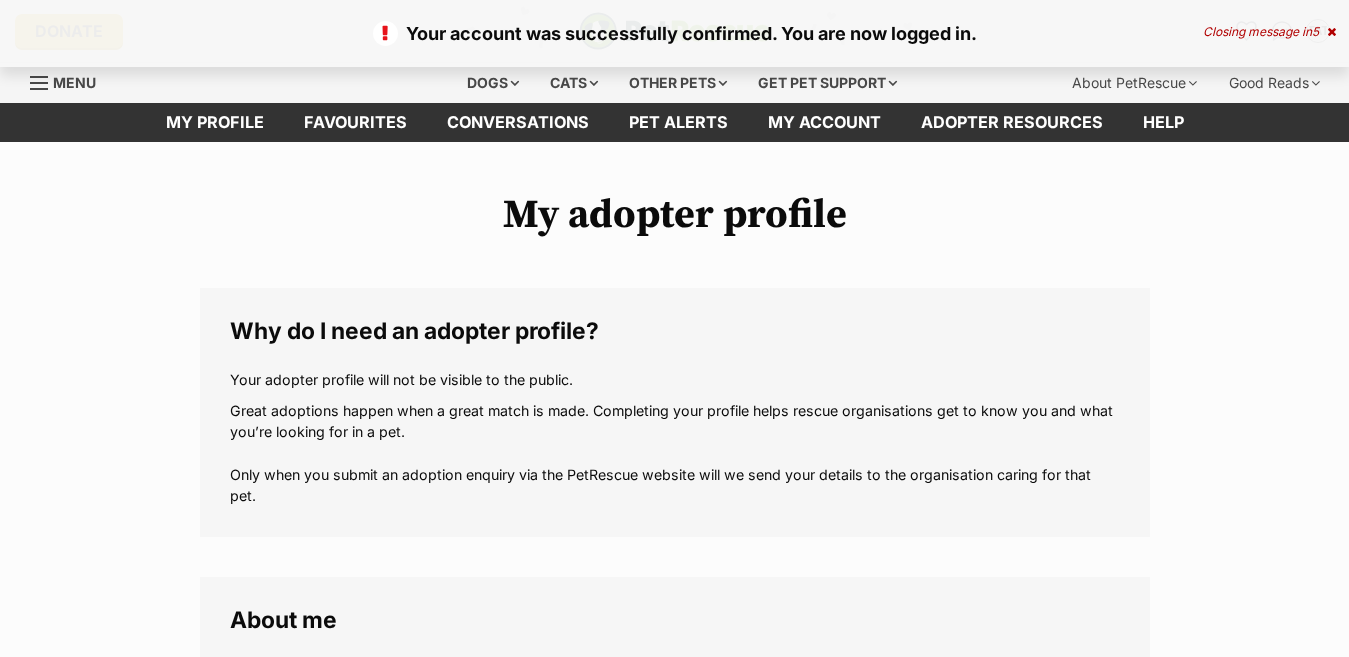 scroll, scrollTop: 0, scrollLeft: 0, axis: both 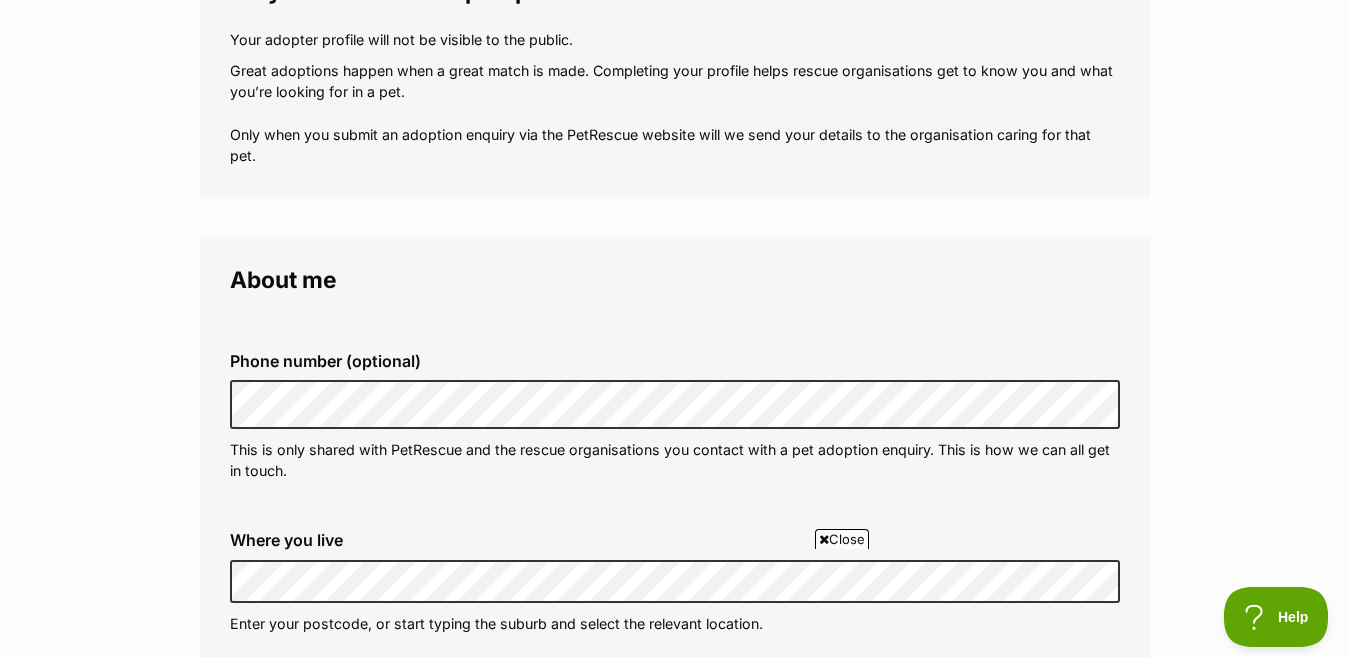 click on "My adopter profile
Why do I need an adopter profile?
Your adopter profile will not be visible to the public.
Great adoptions happen when a great match is made. Completing your profile helps rescue organisations get to know you and what you’re looking for in a pet. Only when you submit an adoption enquiry via the PetRescue website will we send your details to the organisation caring for that pet.
About me
Phone number (optional)
This is only shared with PetRescue and the rescue organisations you contact with a pet adoption enquiry. This is how we can all get in touch.
Where you live
Address line 1 (optional)
Address line 2 (optional)
Suburb (optional)
State
Postcode
Enter your postcode, or start typing the suburb and select the relevant location.
Profile photo (optional)
Upload image
Remove profile image (optional)
Additional photos (optional)" at bounding box center [674, 1207] 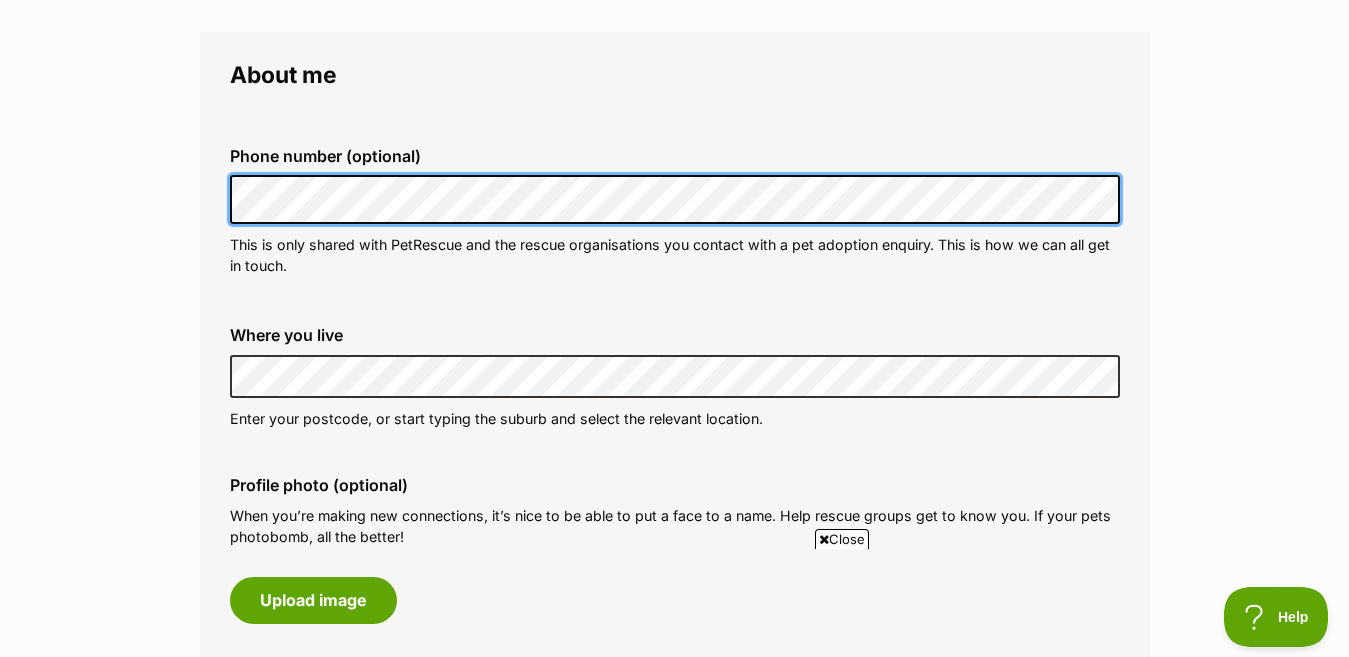 scroll, scrollTop: 551, scrollLeft: 0, axis: vertical 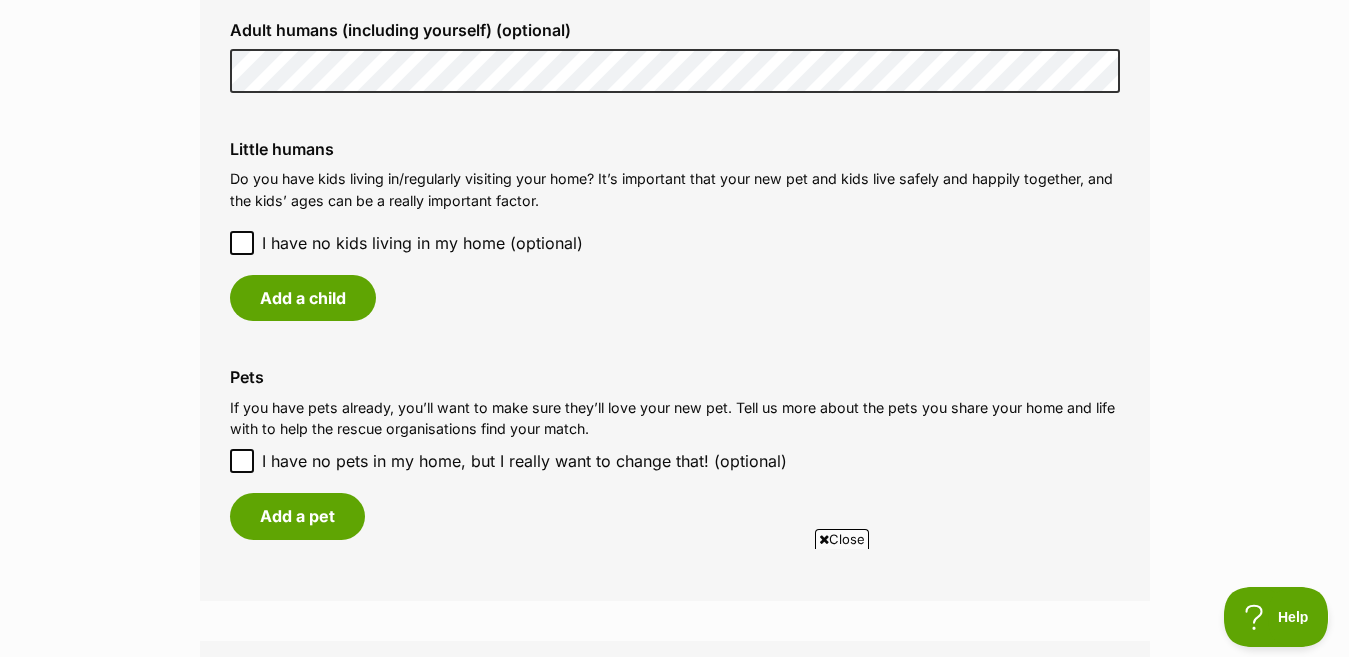 click 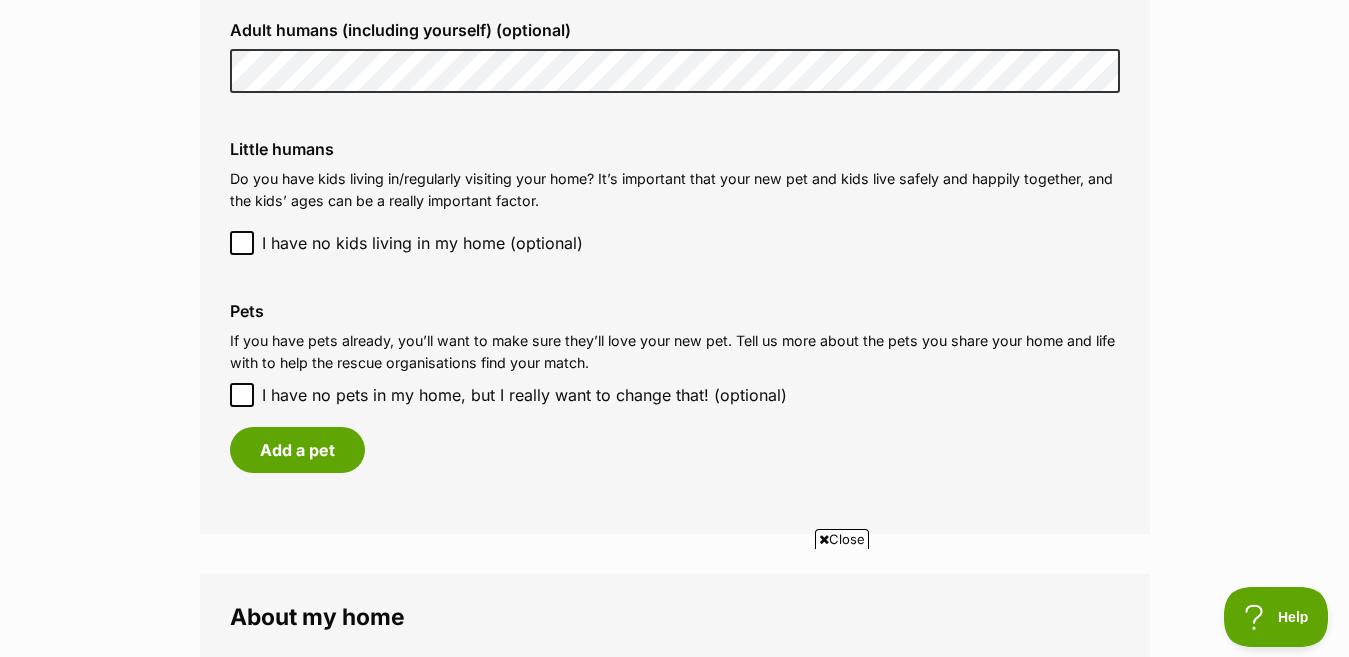 click 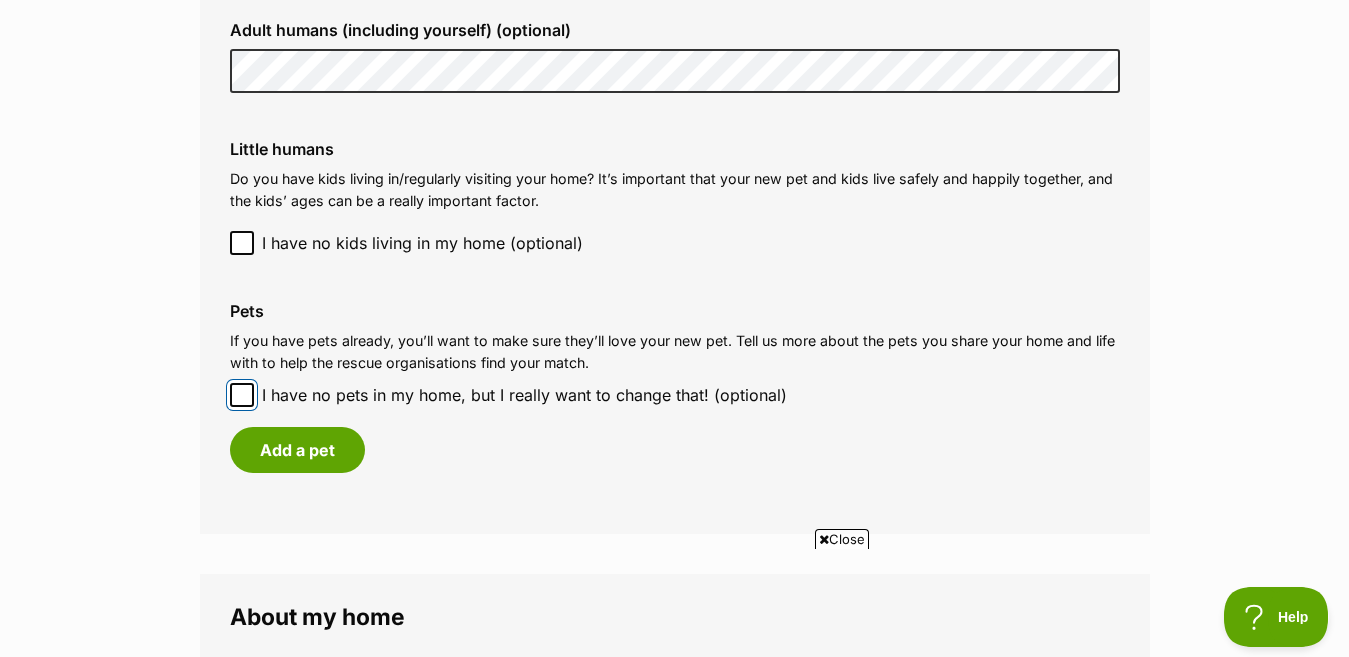 click on "I have no pets in my home, but I really want to change that! (optional)" at bounding box center [242, 395] 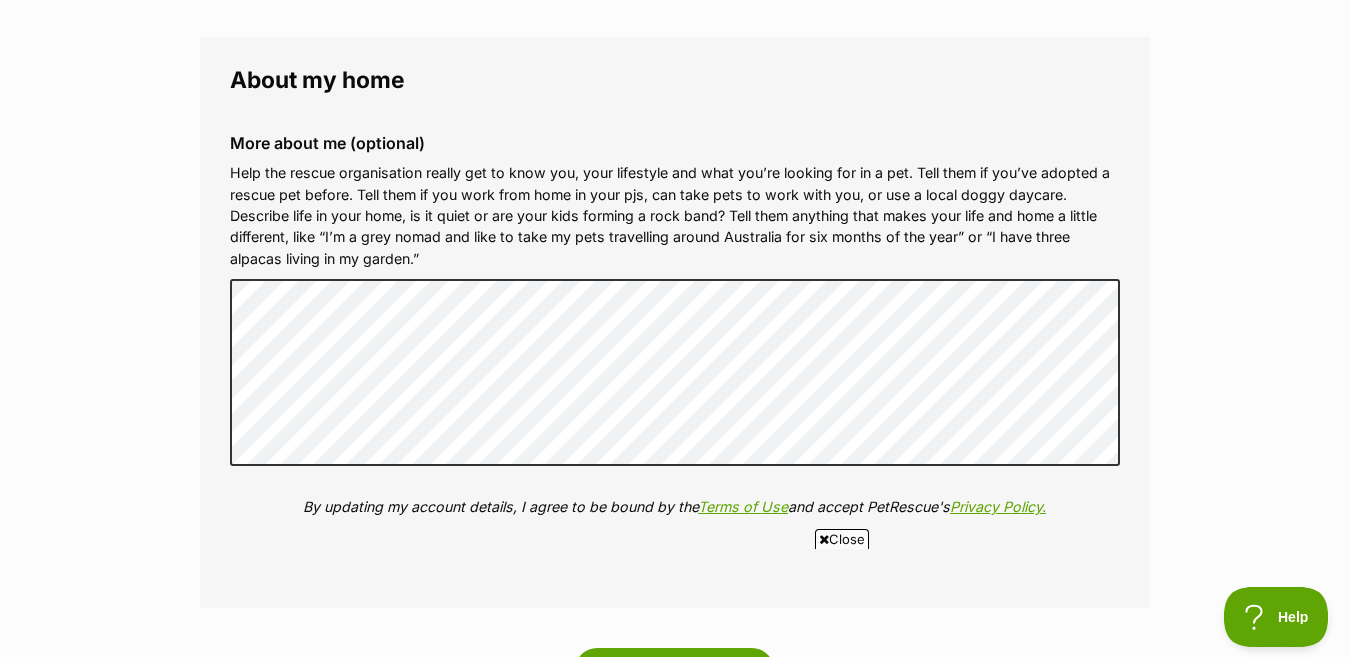scroll, scrollTop: 2080, scrollLeft: 0, axis: vertical 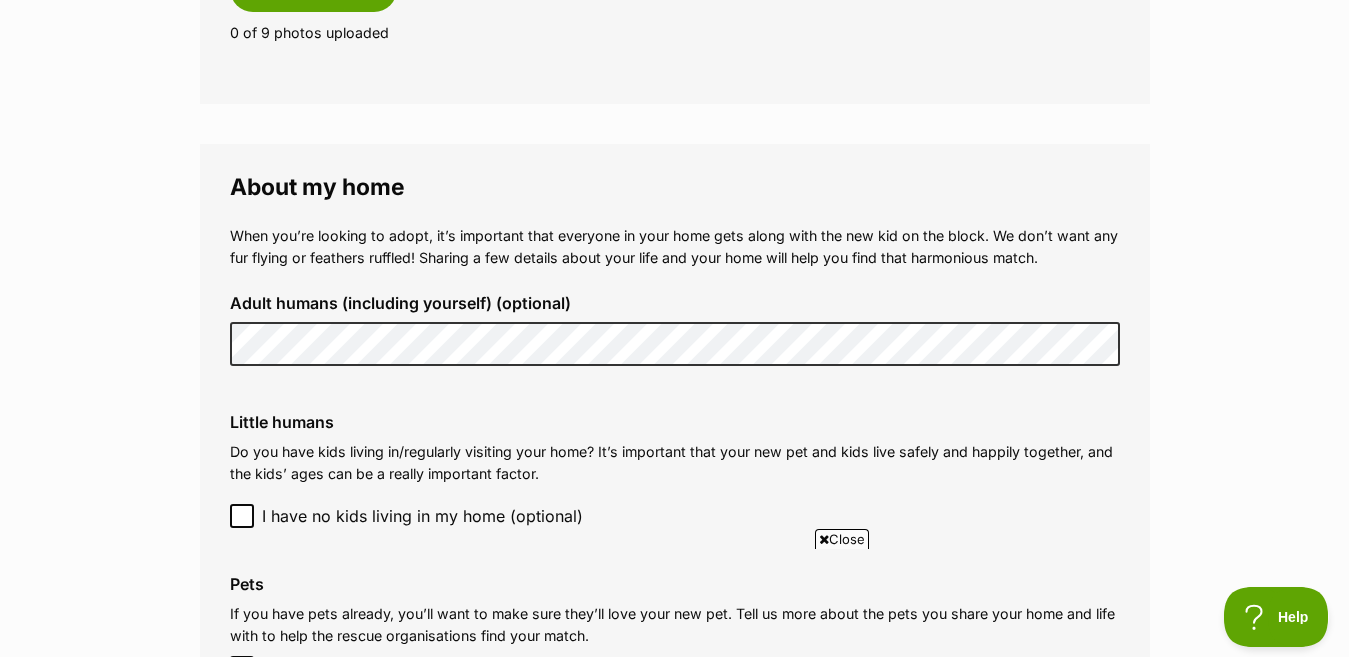 click on "My adopter profile
Why do I need an adopter profile?
Your adopter profile will not be visible to the public.
Great adoptions happen when a great match is made. Completing your profile helps rescue organisations get to know you and what you’re looking for in a pet. Only when you submit an adoption enquiry via the PetRescue website will we send your details to the organisation caring for that pet.
About me
Phone number (optional)
This is only shared with PetRescue and the rescue organisations you contact with a pet adoption enquiry. This is how we can all get in touch.
Where you live
Address line 1 (optional)
Address line 2 (optional)
Suburb (optional)
State Victoria
Postcode
Enter your postcode, or start typing the suburb and select the relevant location.
Profile photo (optional)
Upload image
Remove profile image (optional)
Additional photos (optional)" at bounding box center (674, 150) 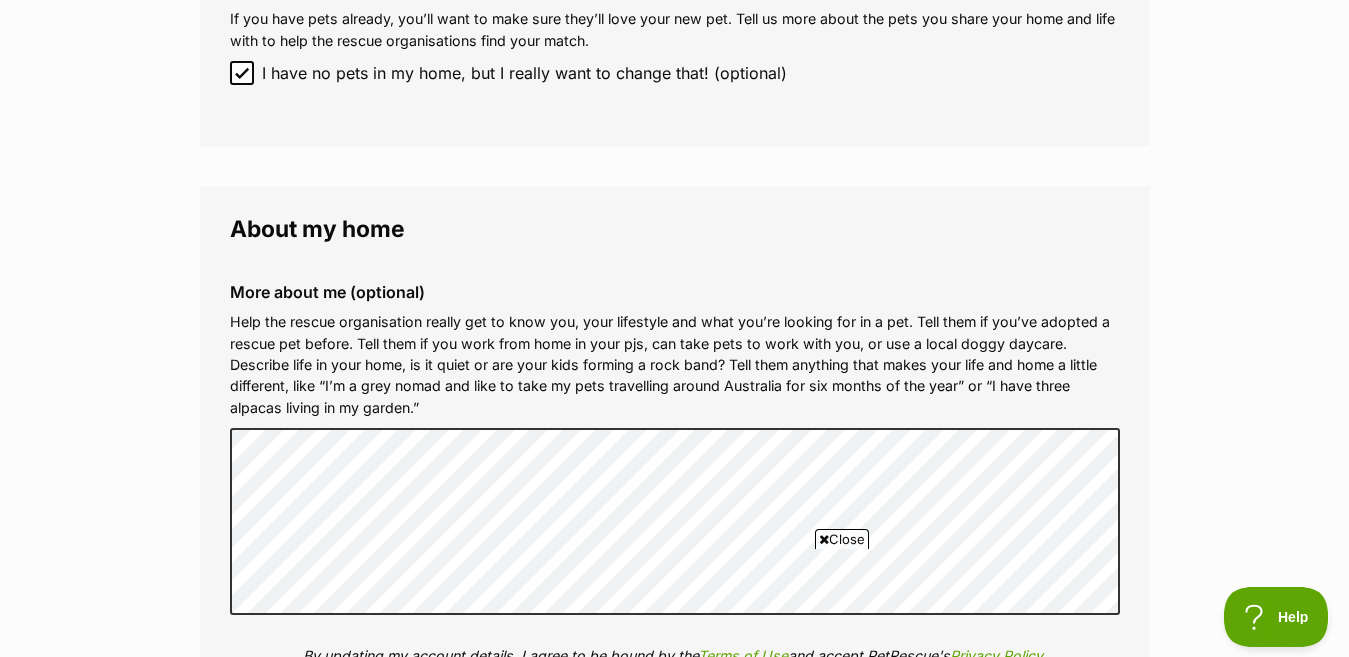 scroll, scrollTop: 1956, scrollLeft: 0, axis: vertical 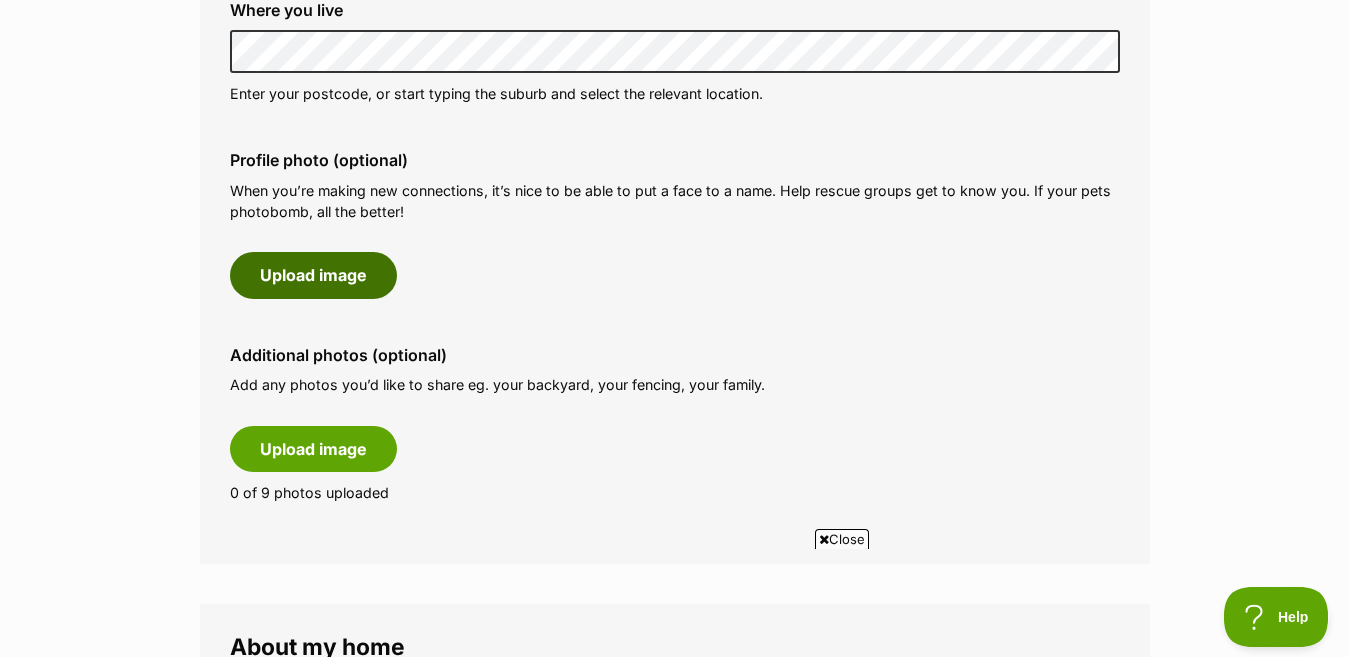click on "Upload image" at bounding box center [313, 275] 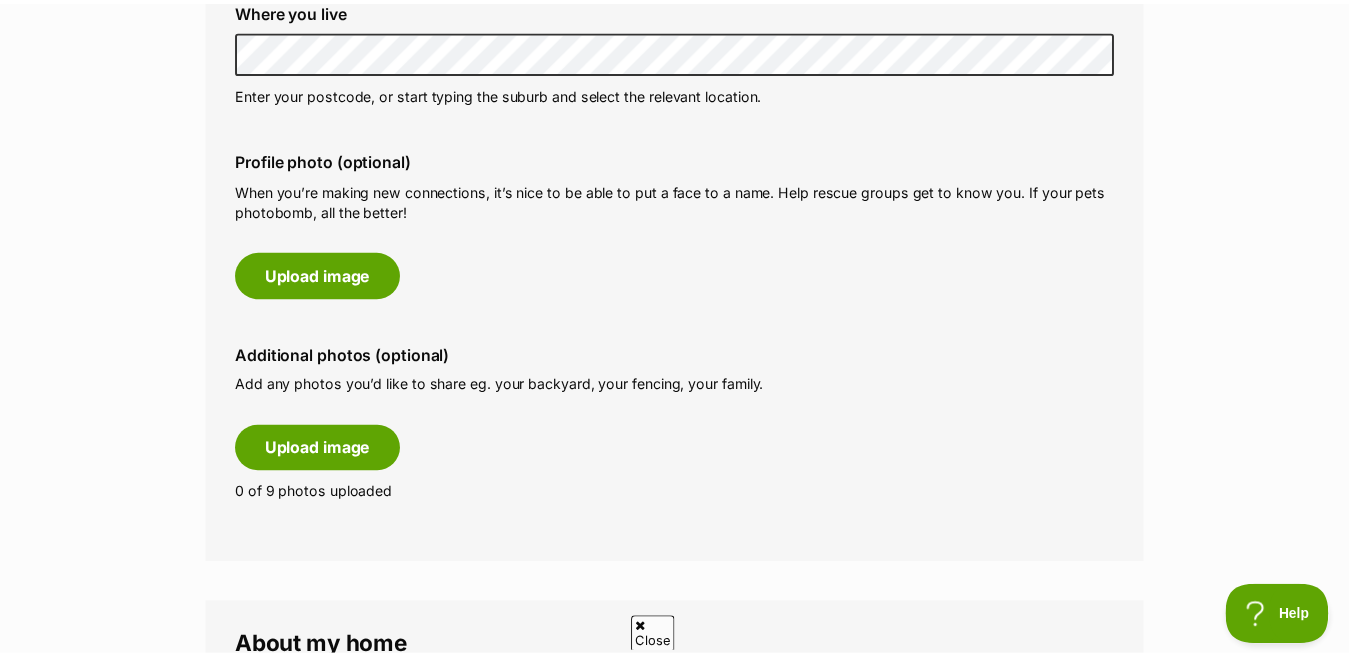 scroll, scrollTop: 0, scrollLeft: 0, axis: both 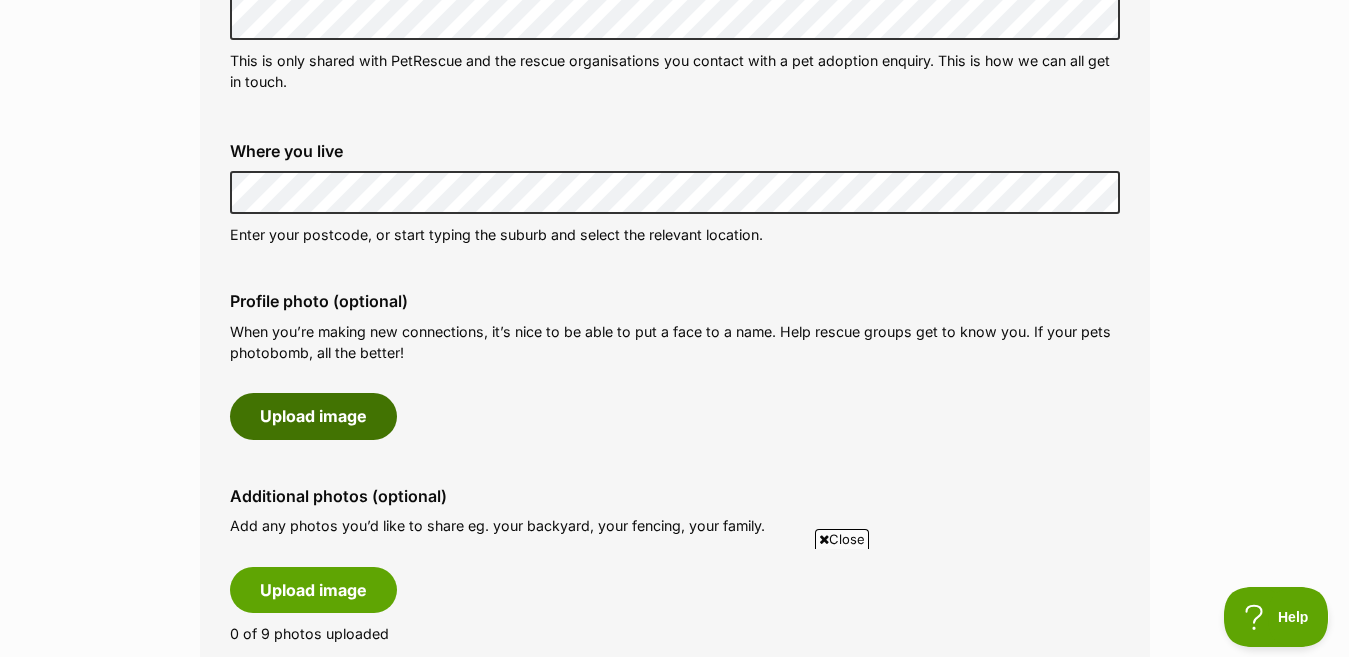 click on "Upload image" at bounding box center (313, 416) 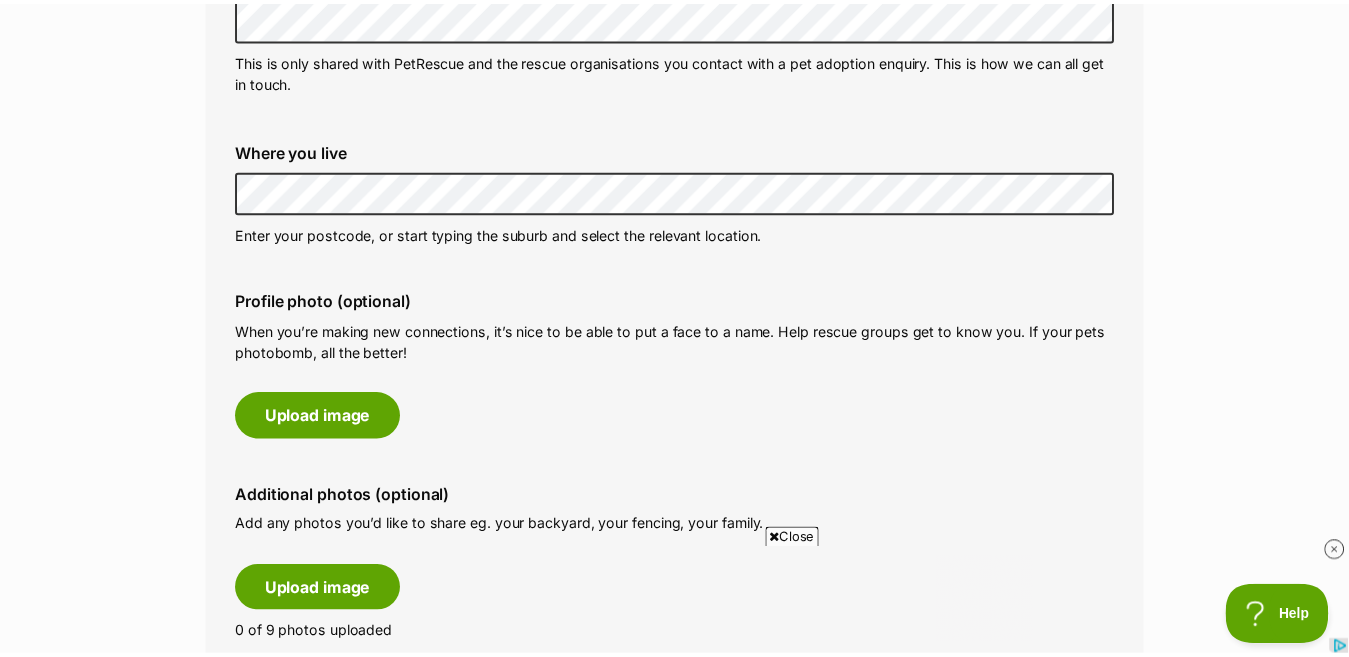 scroll, scrollTop: 0, scrollLeft: 0, axis: both 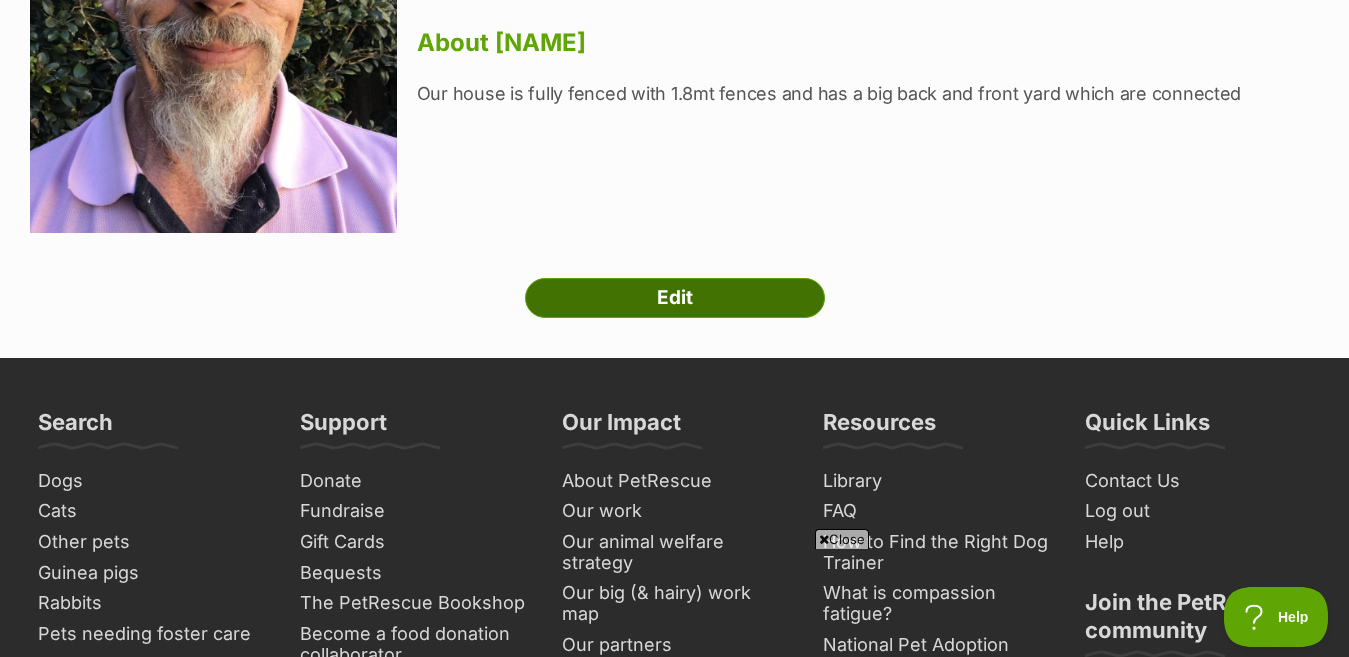 click on "Edit" at bounding box center (675, 298) 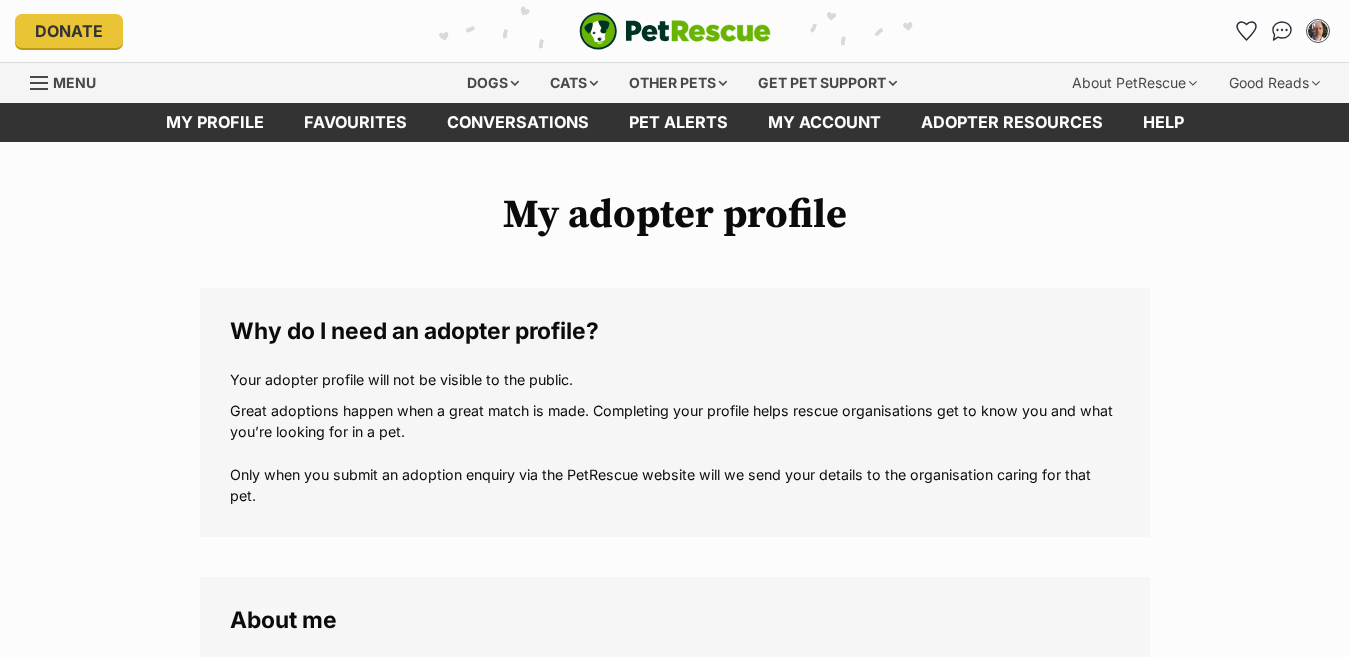 scroll, scrollTop: 0, scrollLeft: 0, axis: both 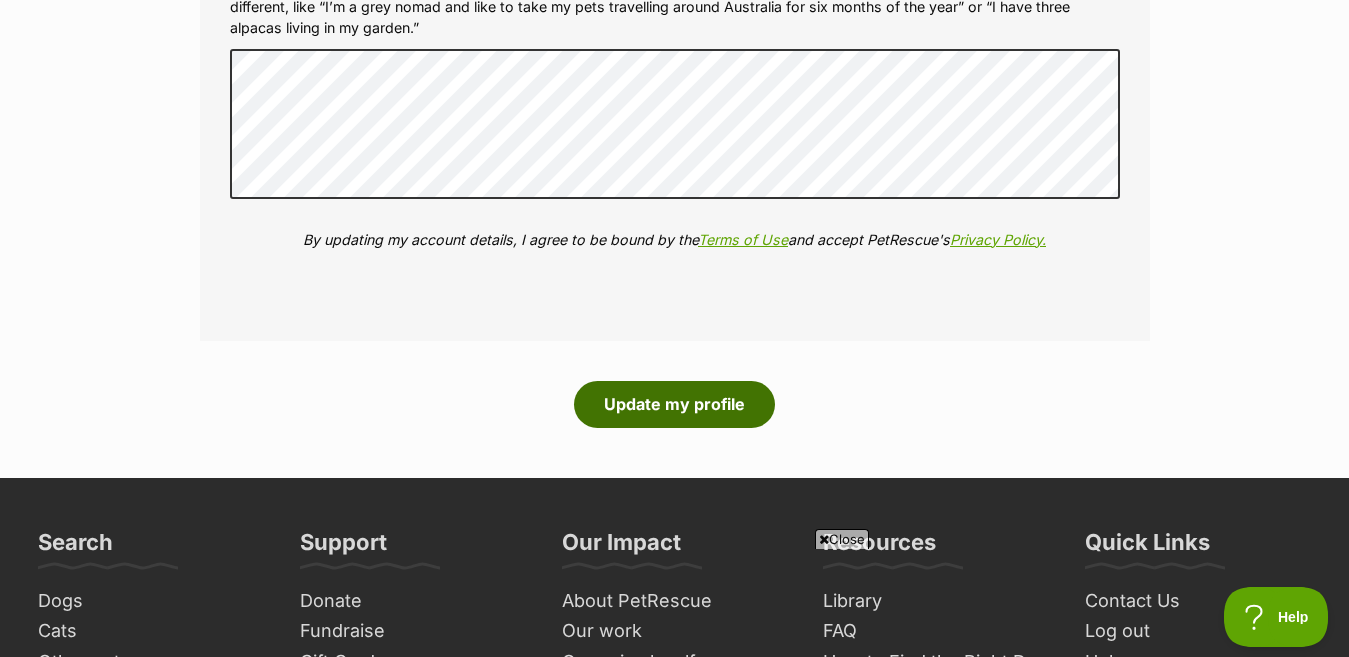 click on "Update my profile" at bounding box center (674, 404) 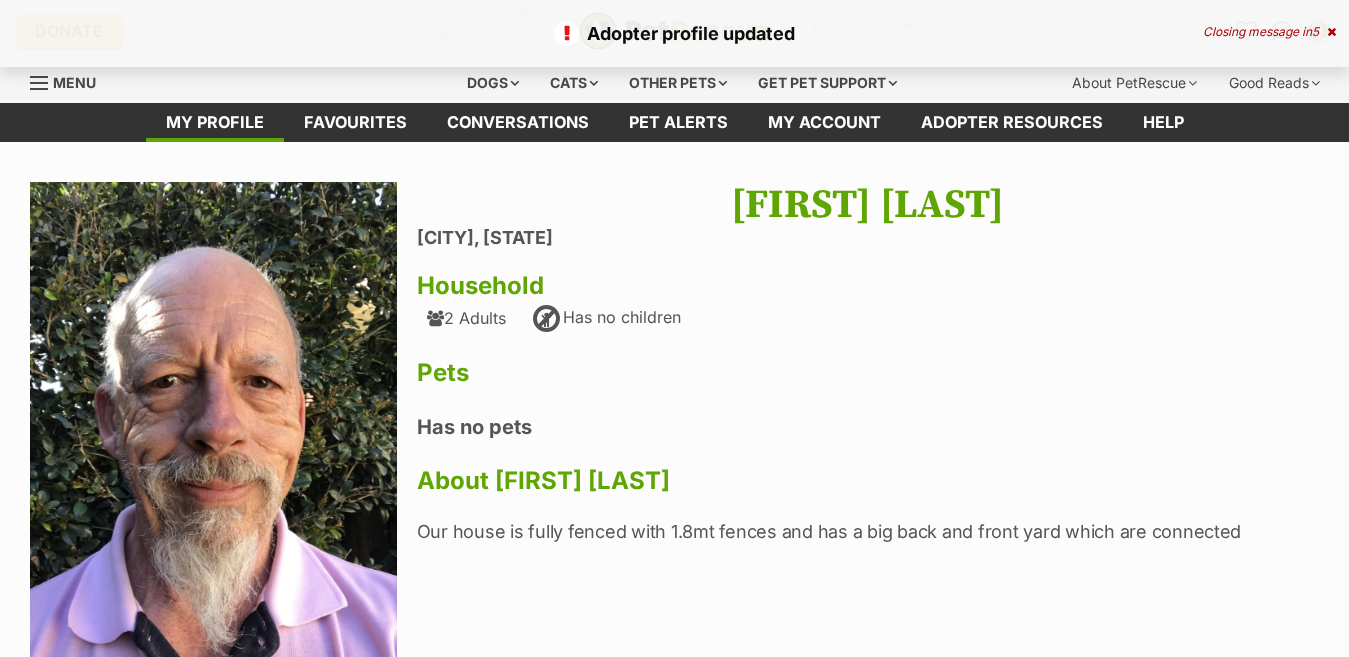 scroll, scrollTop: 0, scrollLeft: 0, axis: both 